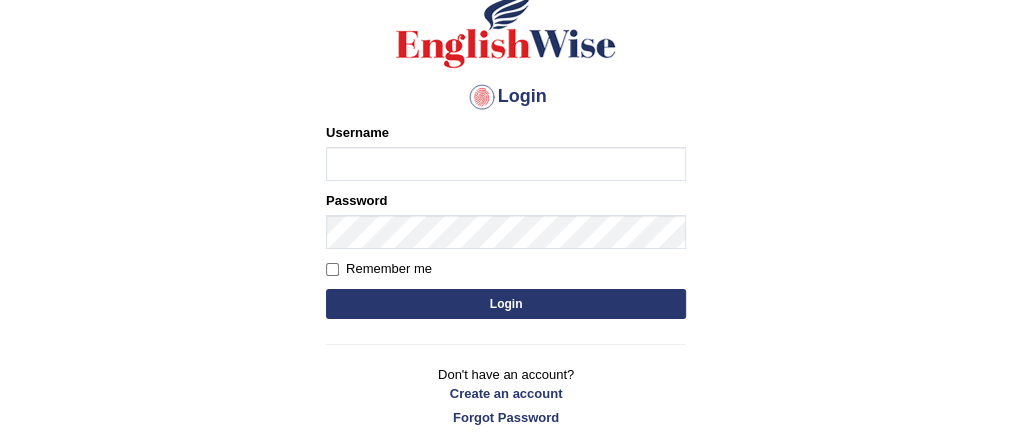 scroll, scrollTop: 159, scrollLeft: 0, axis: vertical 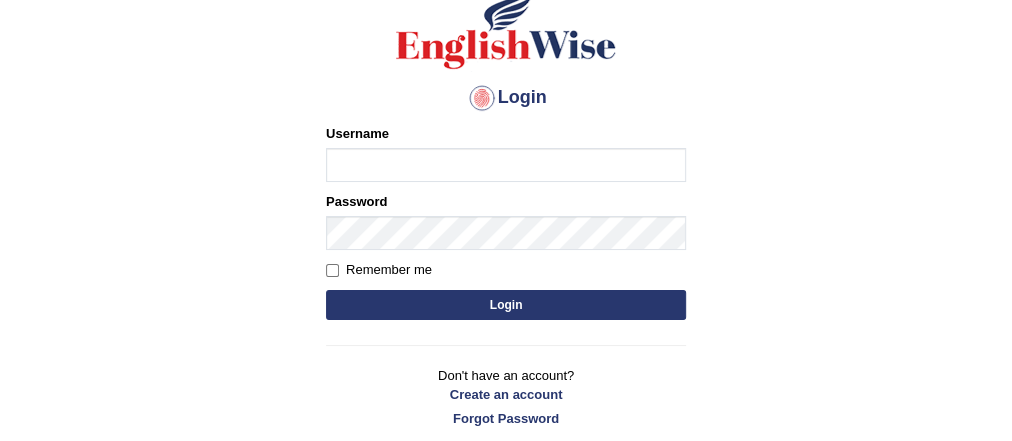 type on "piumi_[CITY]" 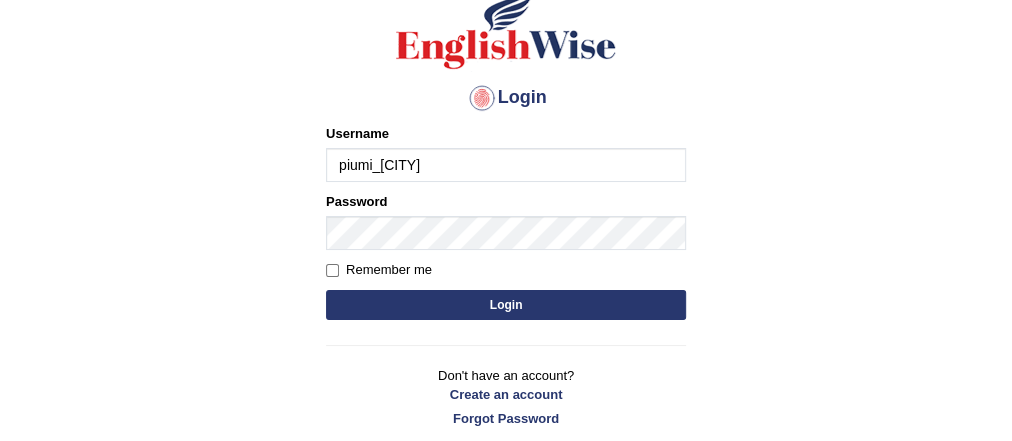 click on "Login" at bounding box center (506, 305) 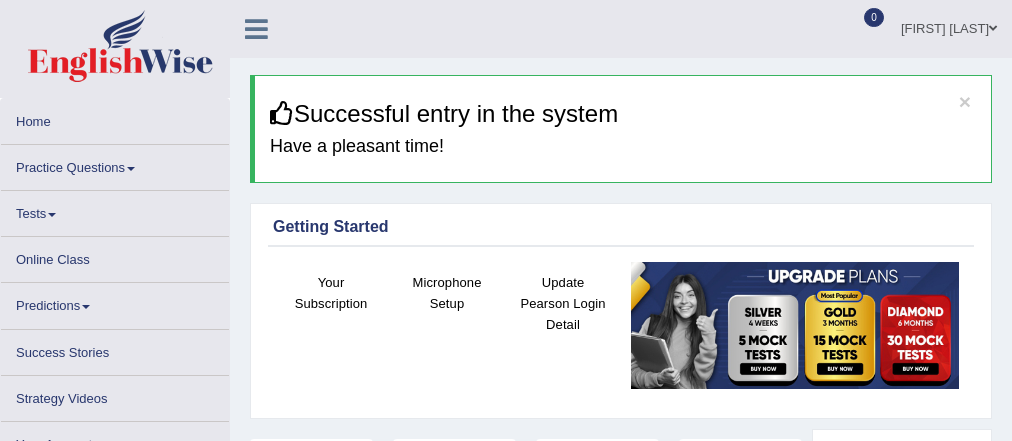 scroll, scrollTop: 0, scrollLeft: 0, axis: both 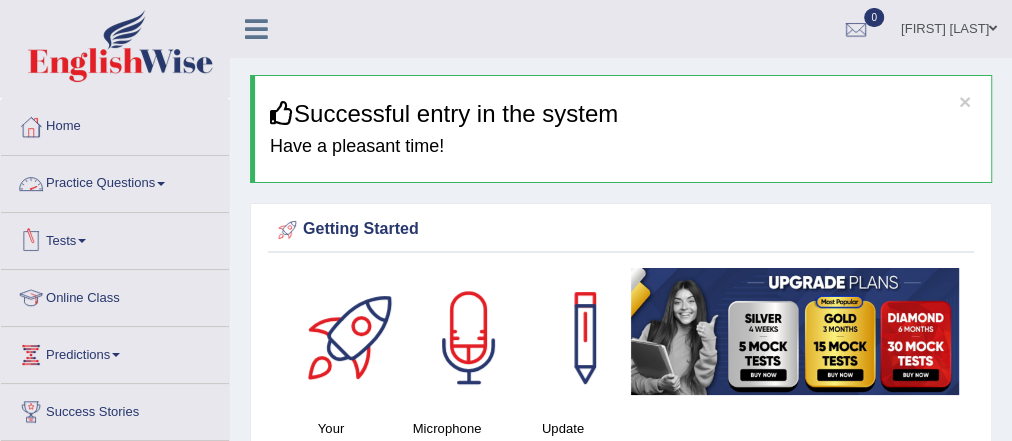 click on "Practice Questions" at bounding box center (115, 181) 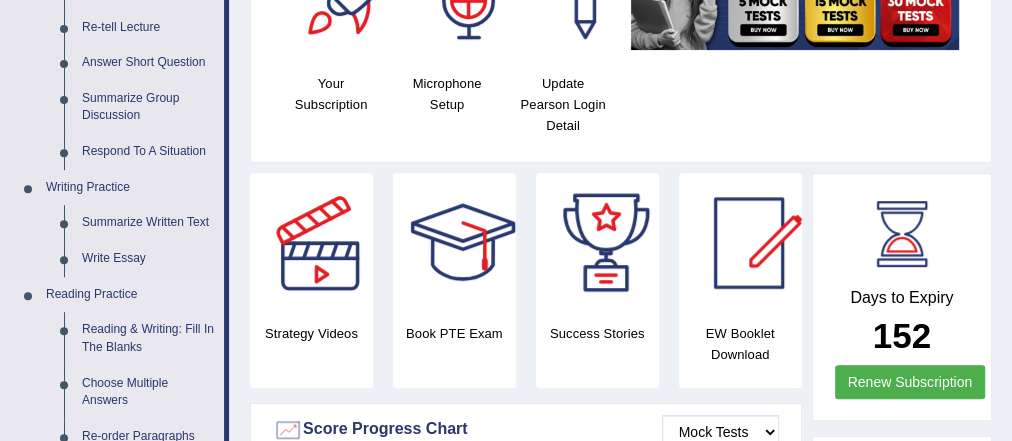 scroll, scrollTop: 320, scrollLeft: 0, axis: vertical 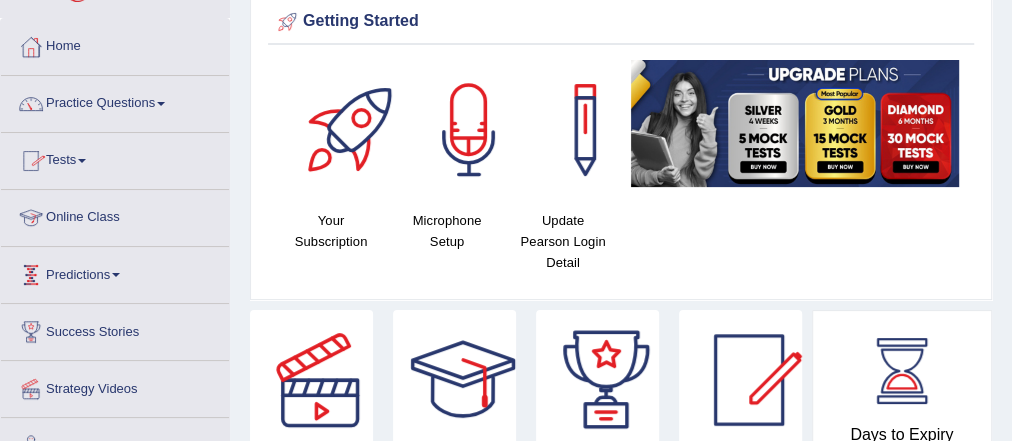click on "Online Class" at bounding box center [115, 215] 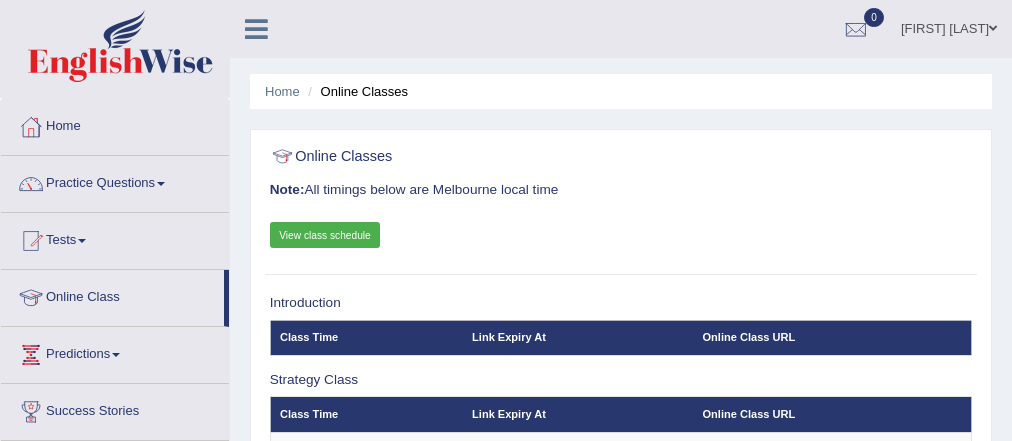 scroll, scrollTop: 0, scrollLeft: 0, axis: both 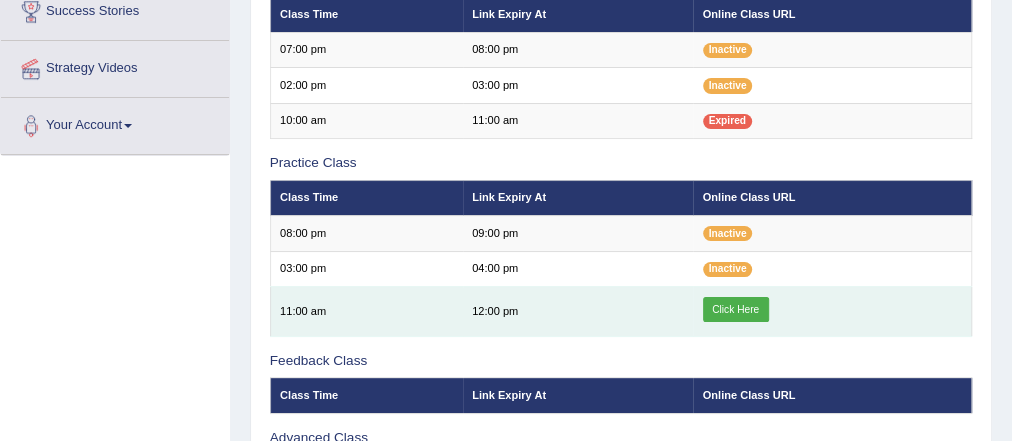 click on "Click Here" at bounding box center (736, 310) 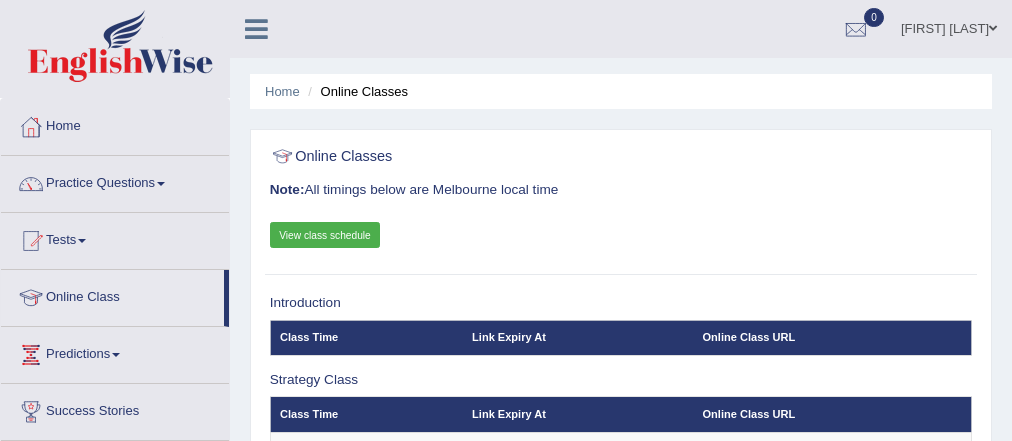 scroll, scrollTop: 400, scrollLeft: 0, axis: vertical 